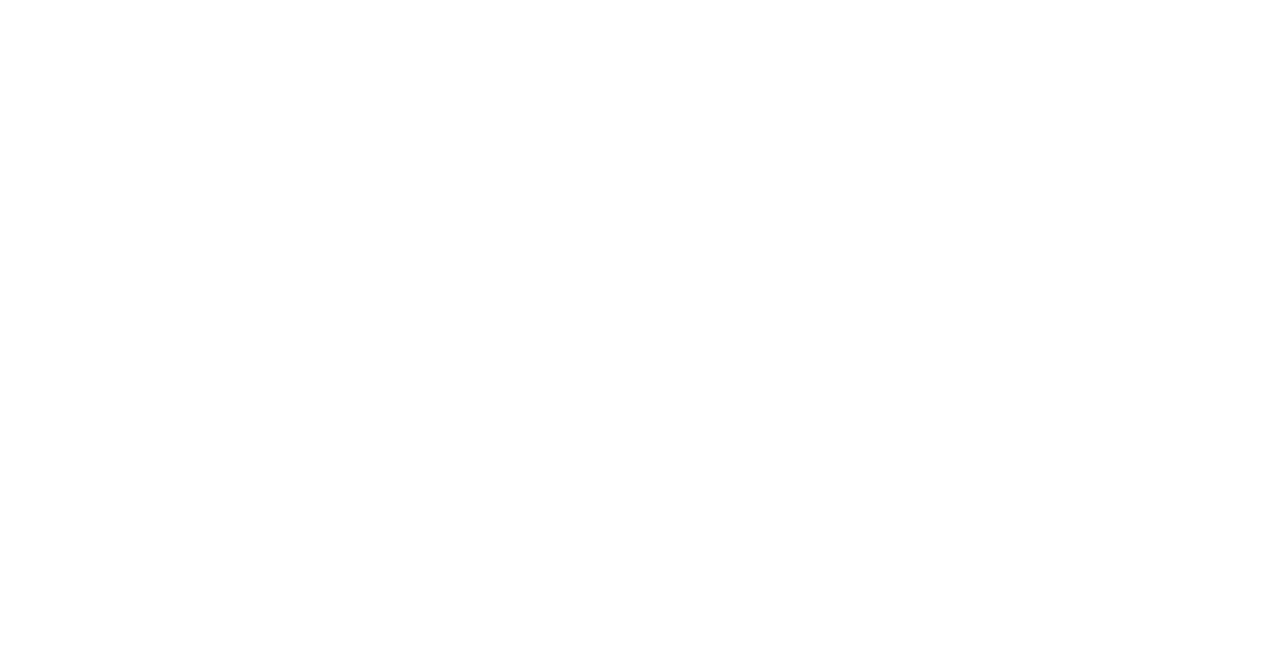 scroll, scrollTop: 0, scrollLeft: 0, axis: both 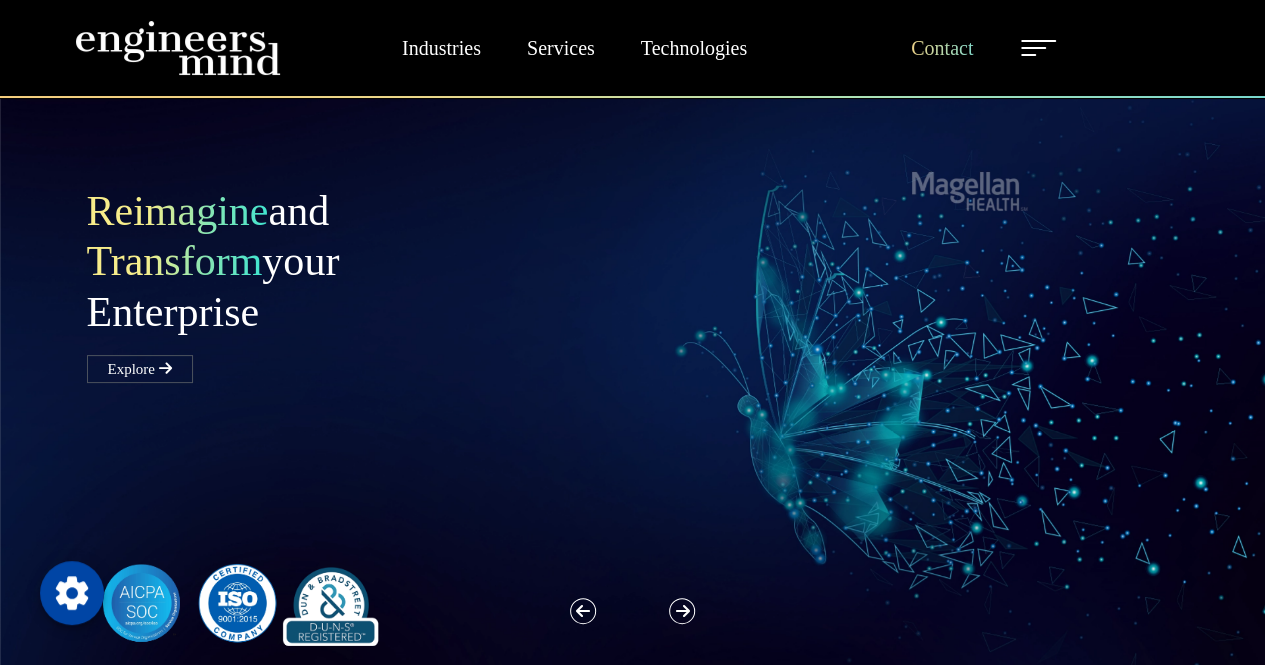 click on "Contact" at bounding box center [942, 48] 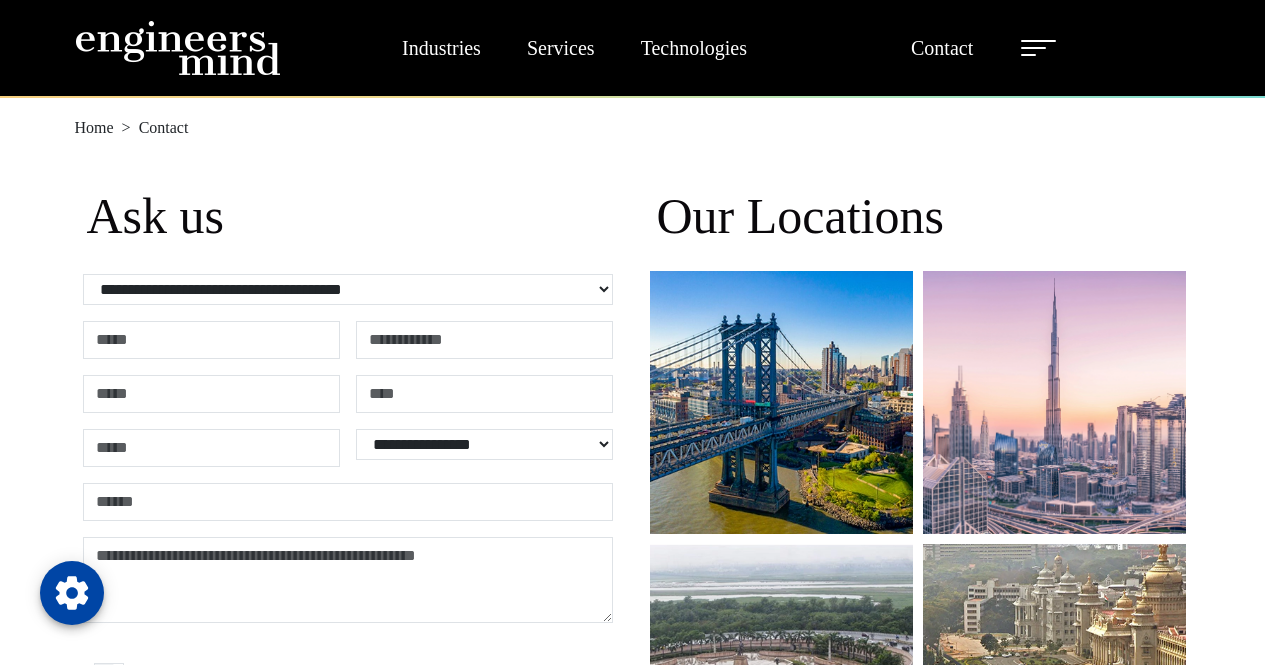 scroll, scrollTop: 0, scrollLeft: 0, axis: both 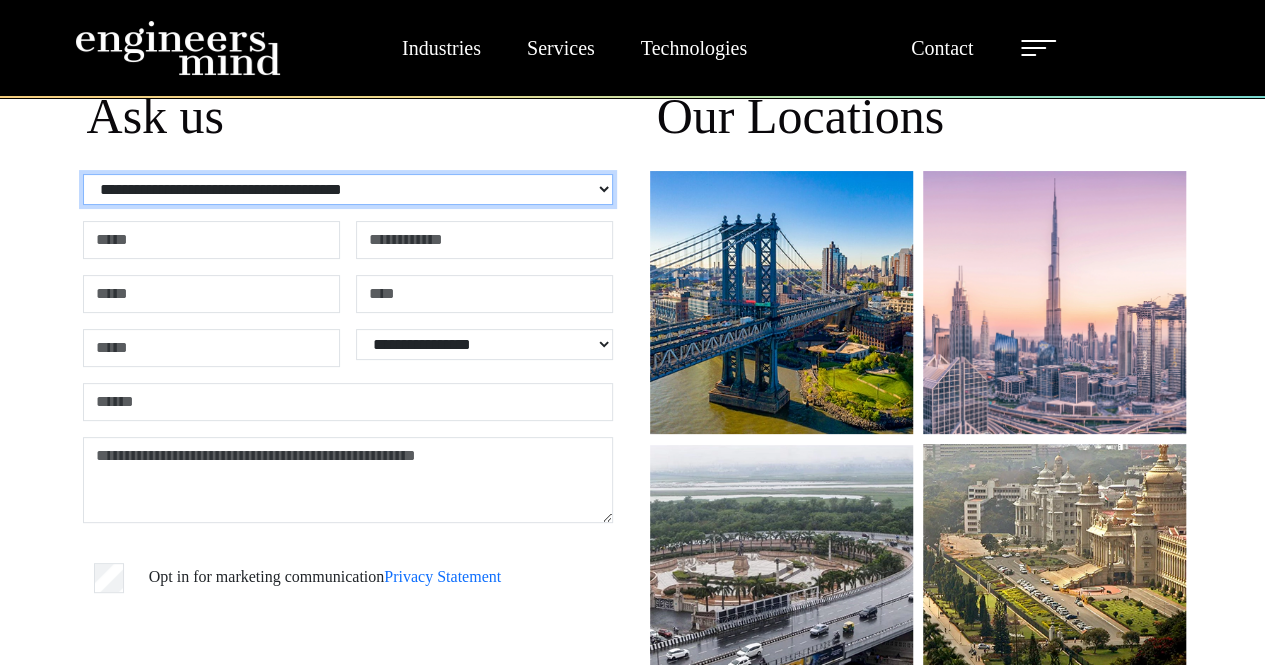 click on "**********" at bounding box center [348, 189] 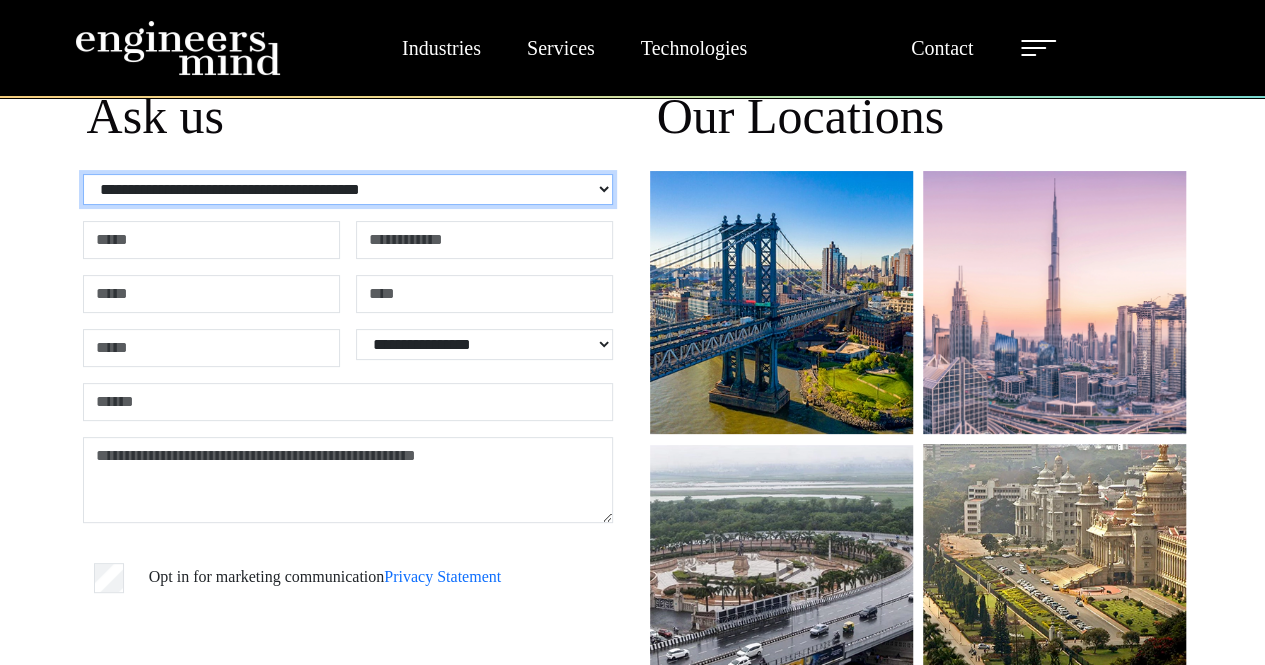 click on "**********" at bounding box center (348, 189) 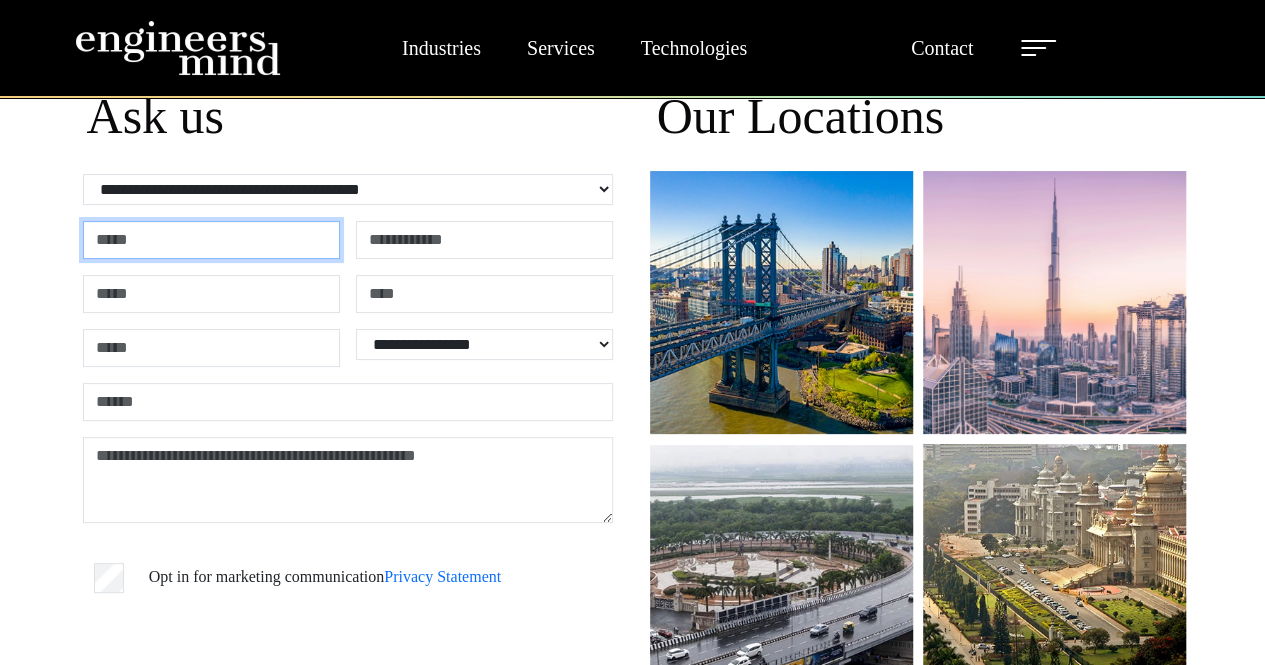 click at bounding box center [211, 240] 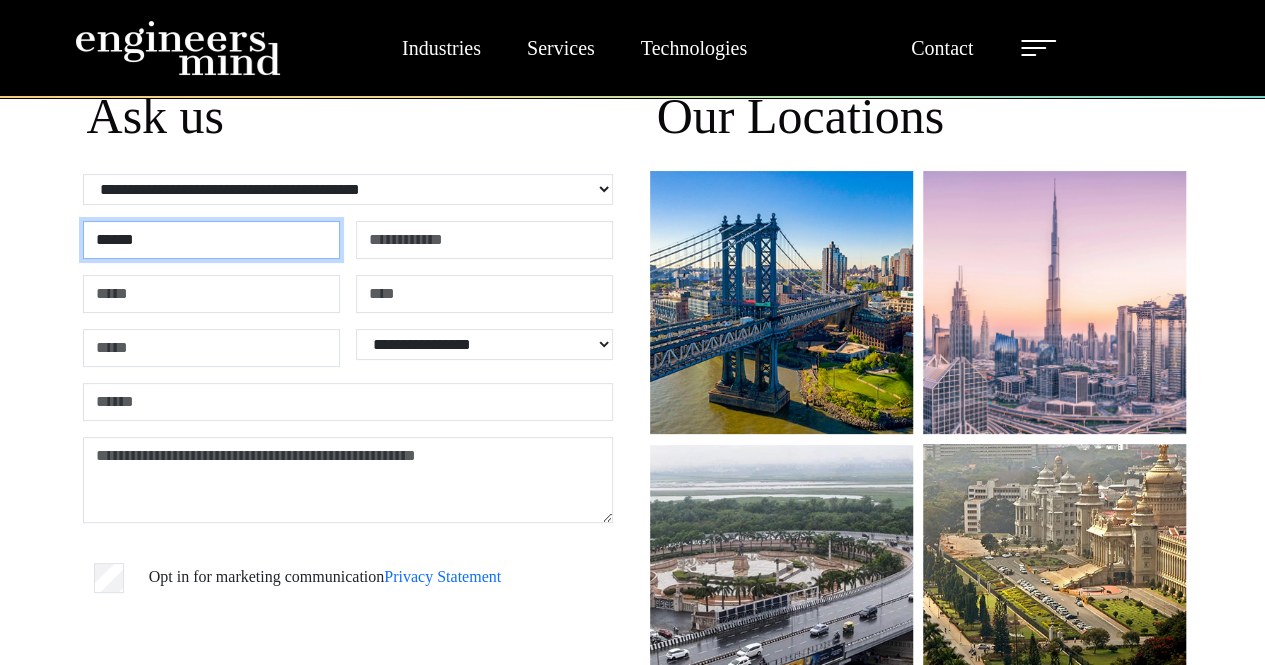 click on "******" at bounding box center [211, 240] 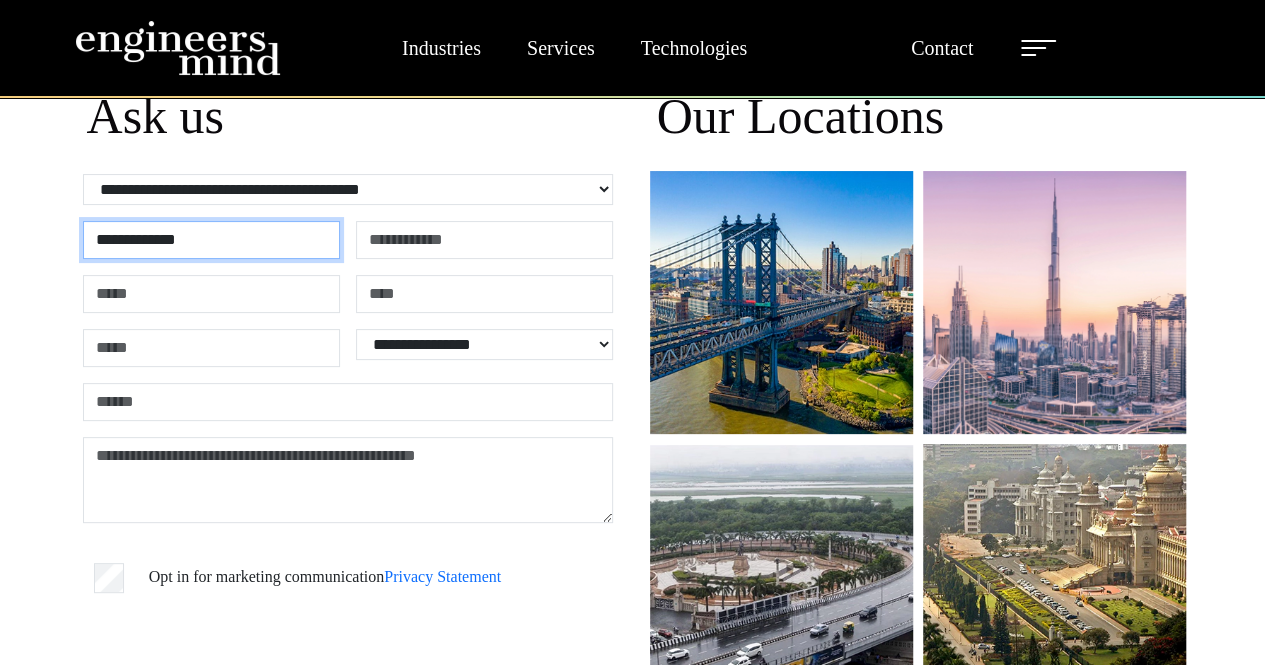 type on "**********" 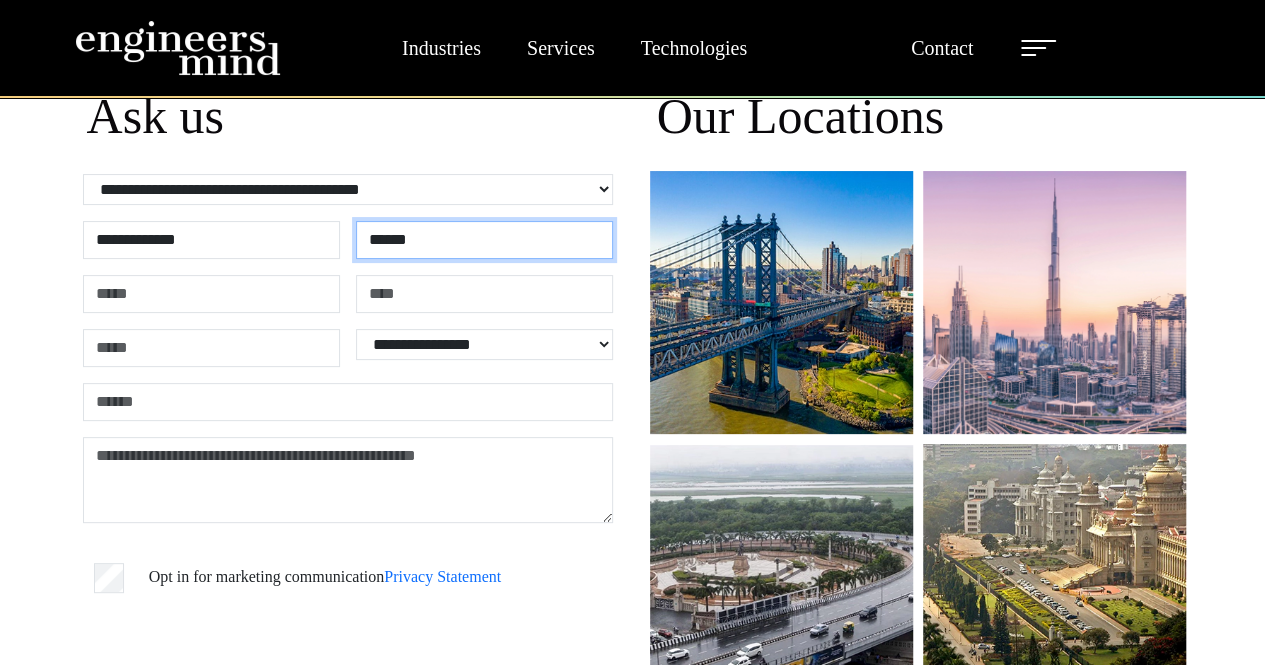type on "******" 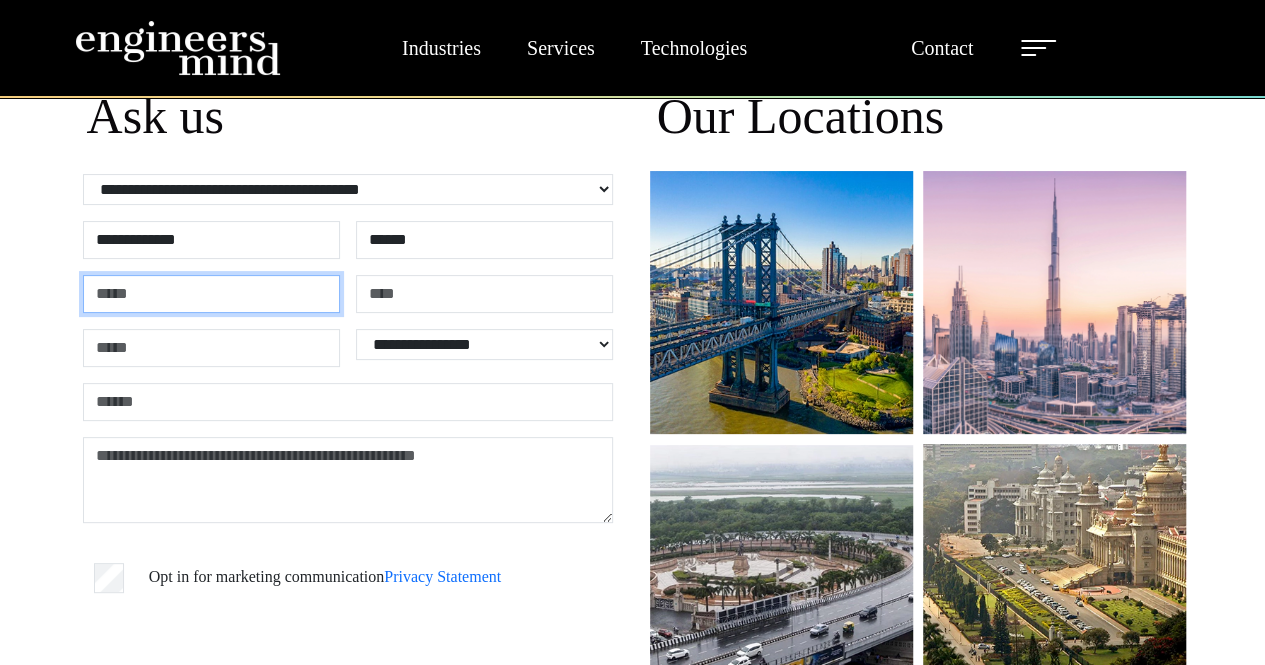 type on "**********" 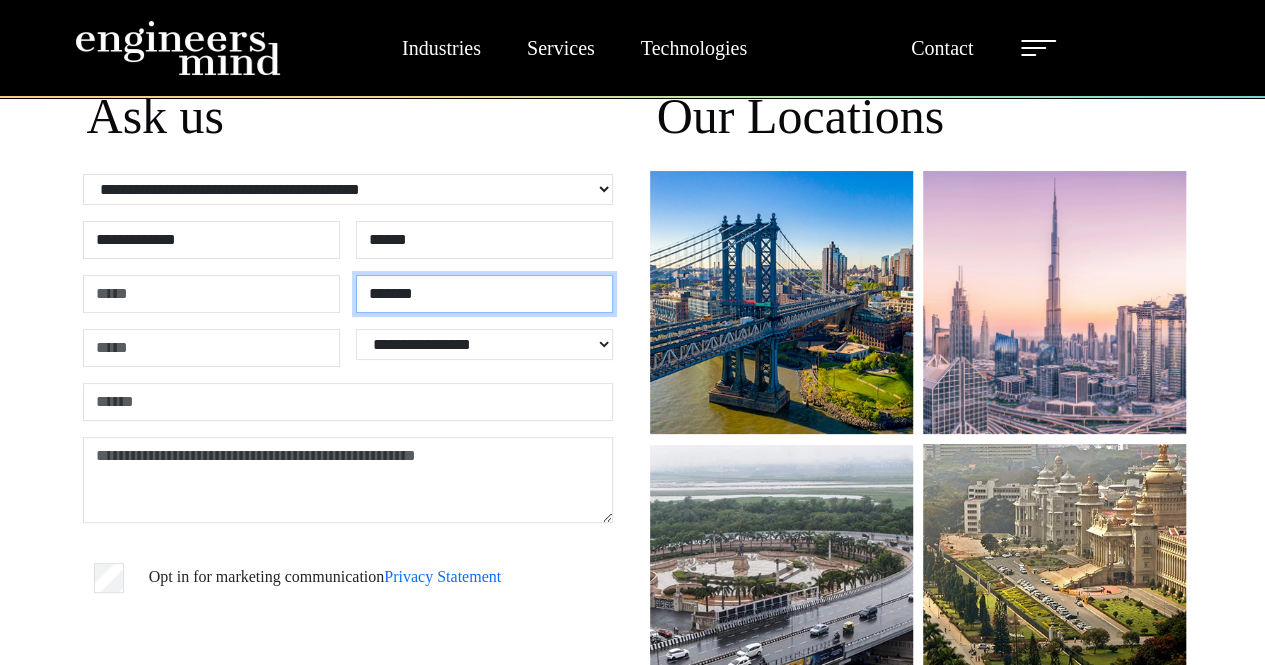 type on "*******" 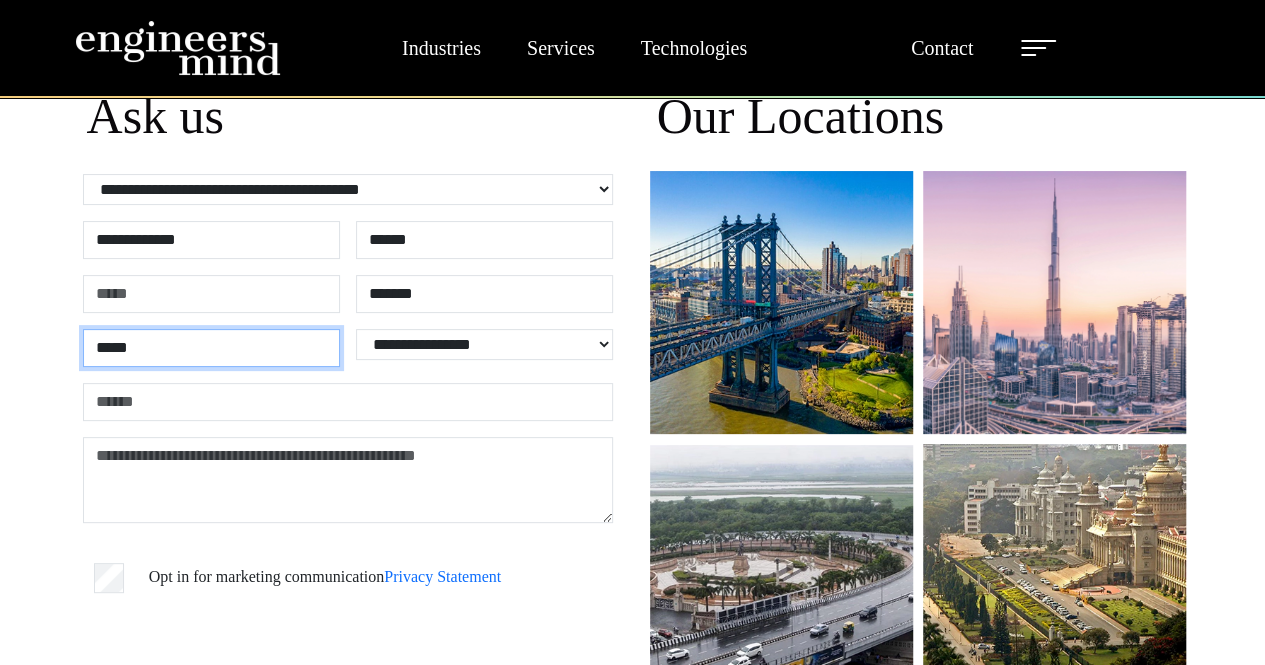 type on "*****" 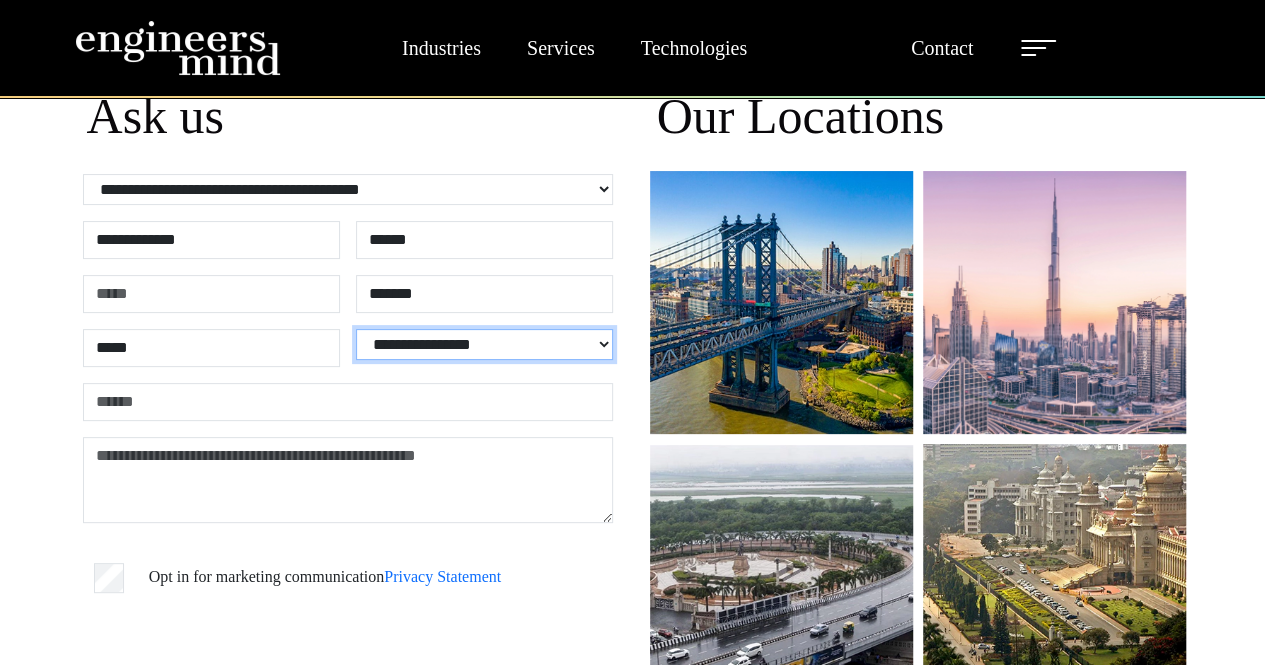select on "********" 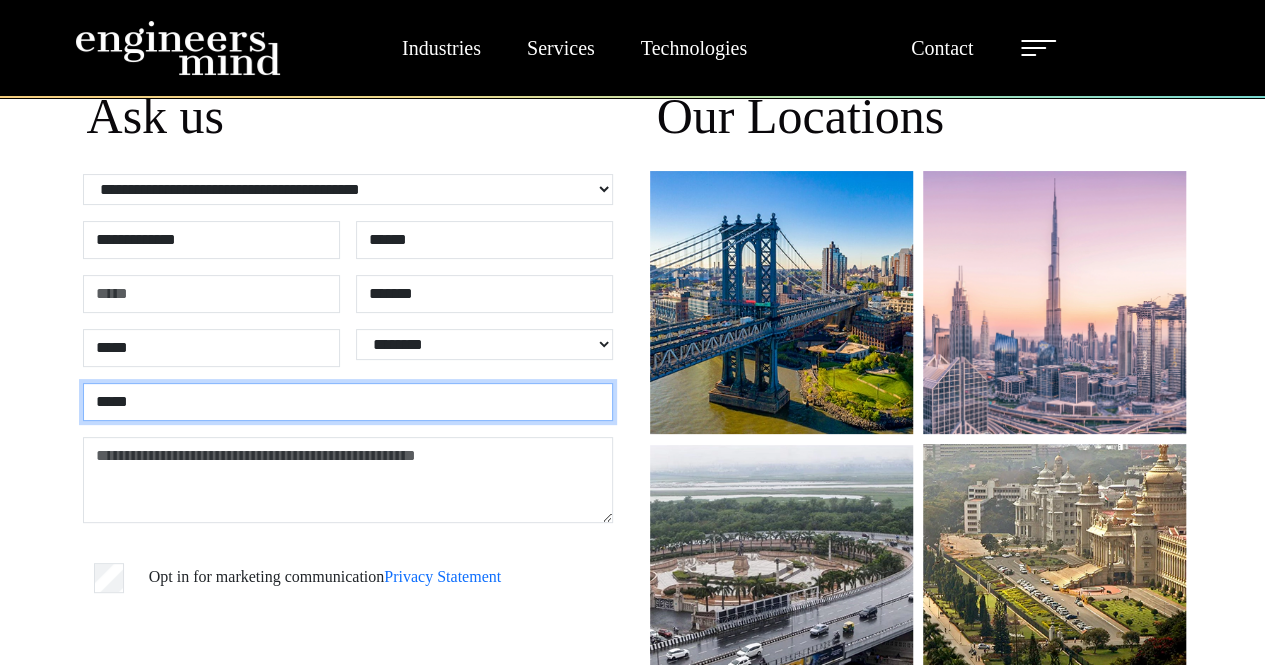 type on "**********" 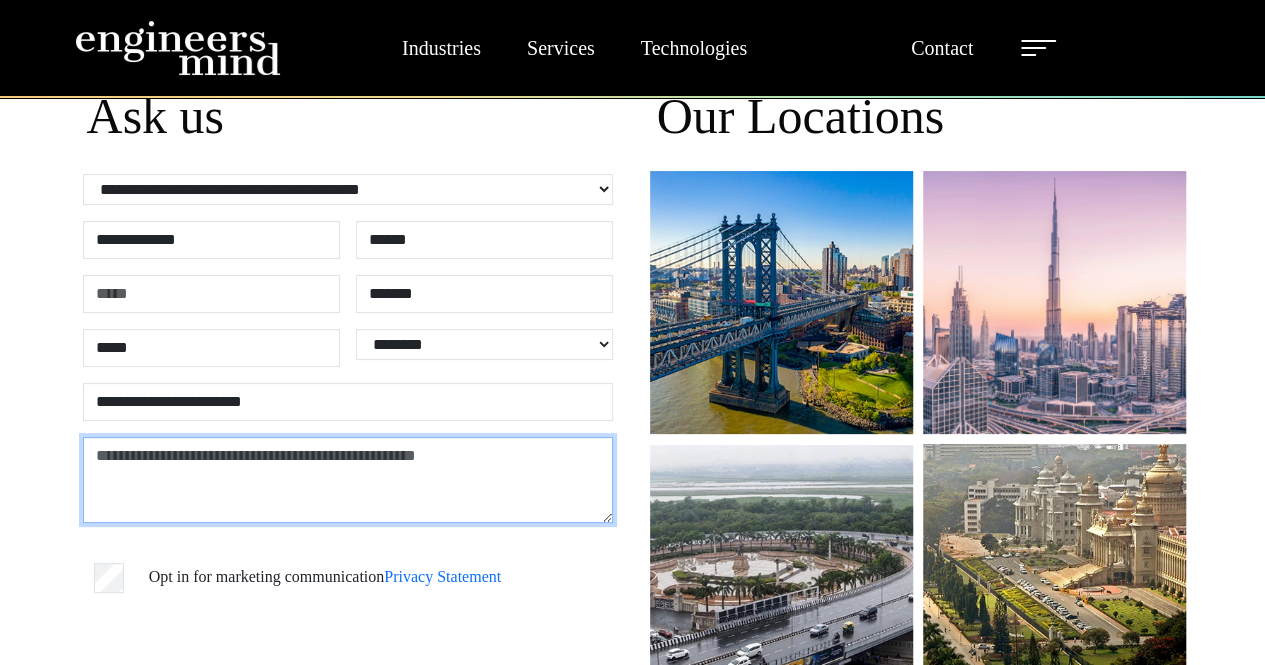 click at bounding box center (348, 480) 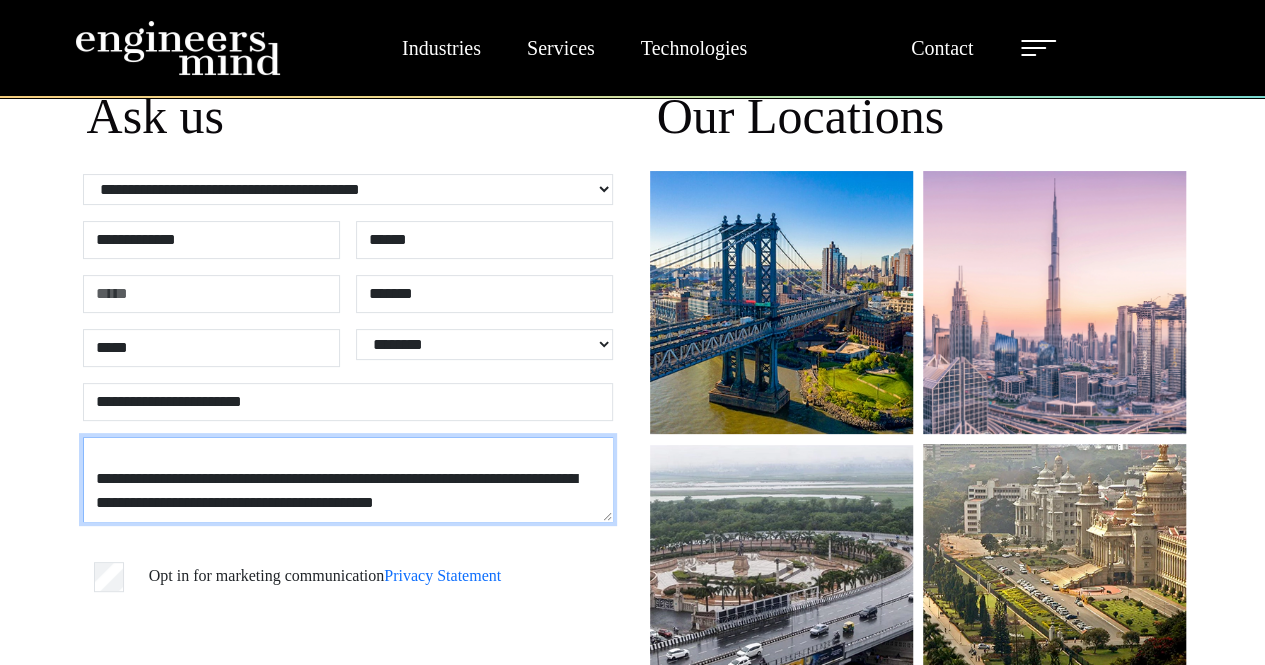 scroll, scrollTop: 312, scrollLeft: 0, axis: vertical 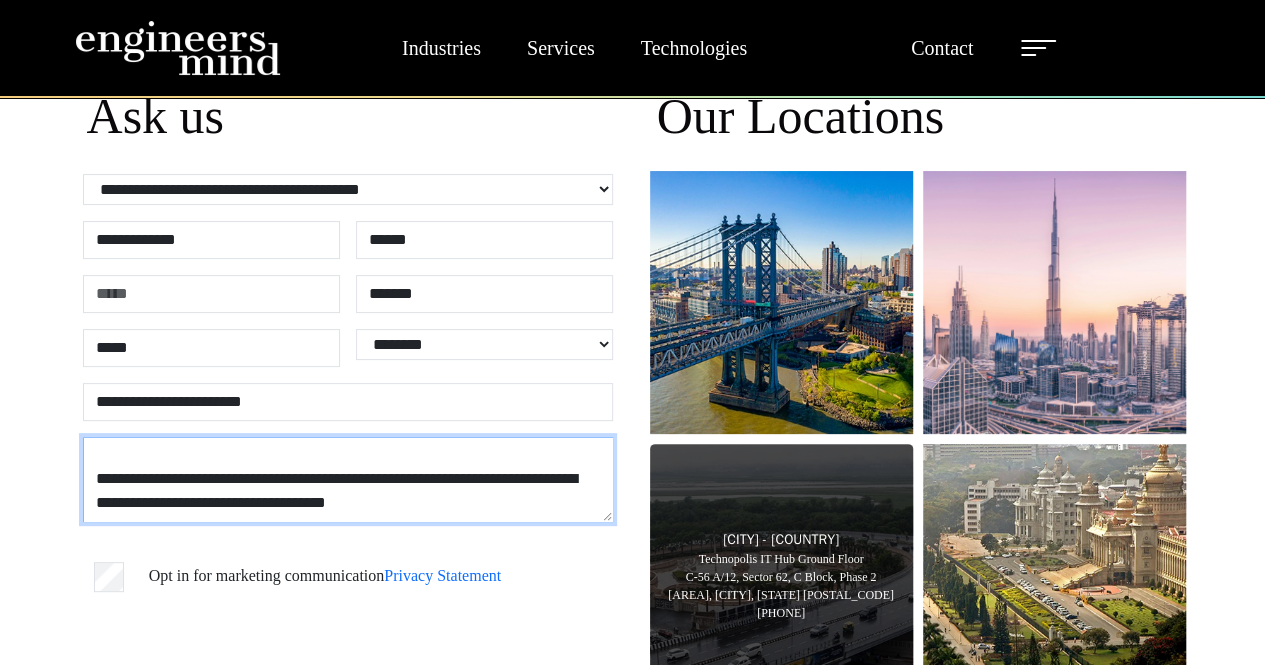 type on "**********" 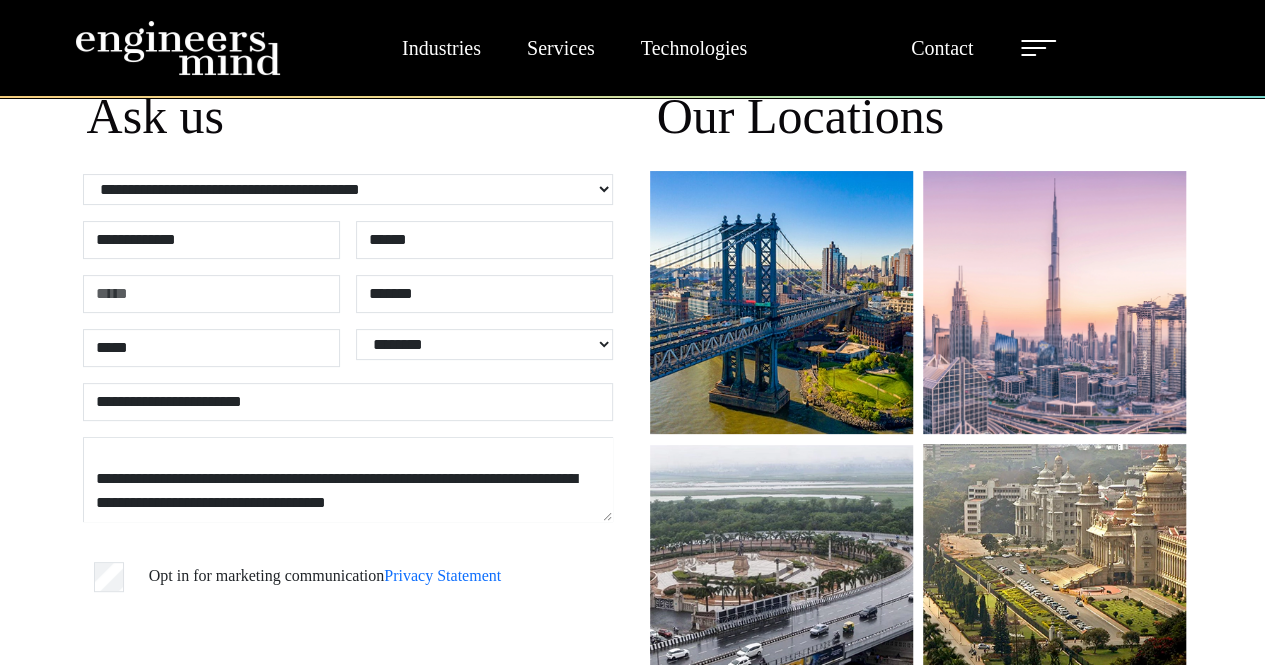 click on "**********" at bounding box center (632, 453) 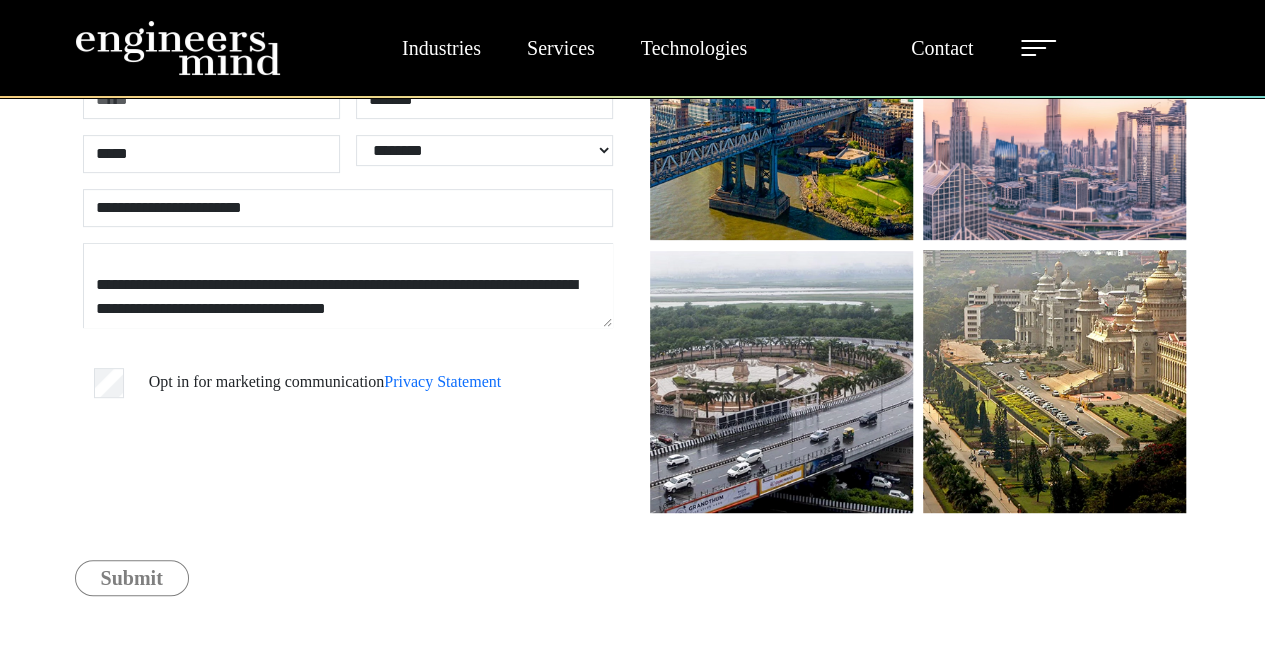 scroll, scrollTop: 300, scrollLeft: 0, axis: vertical 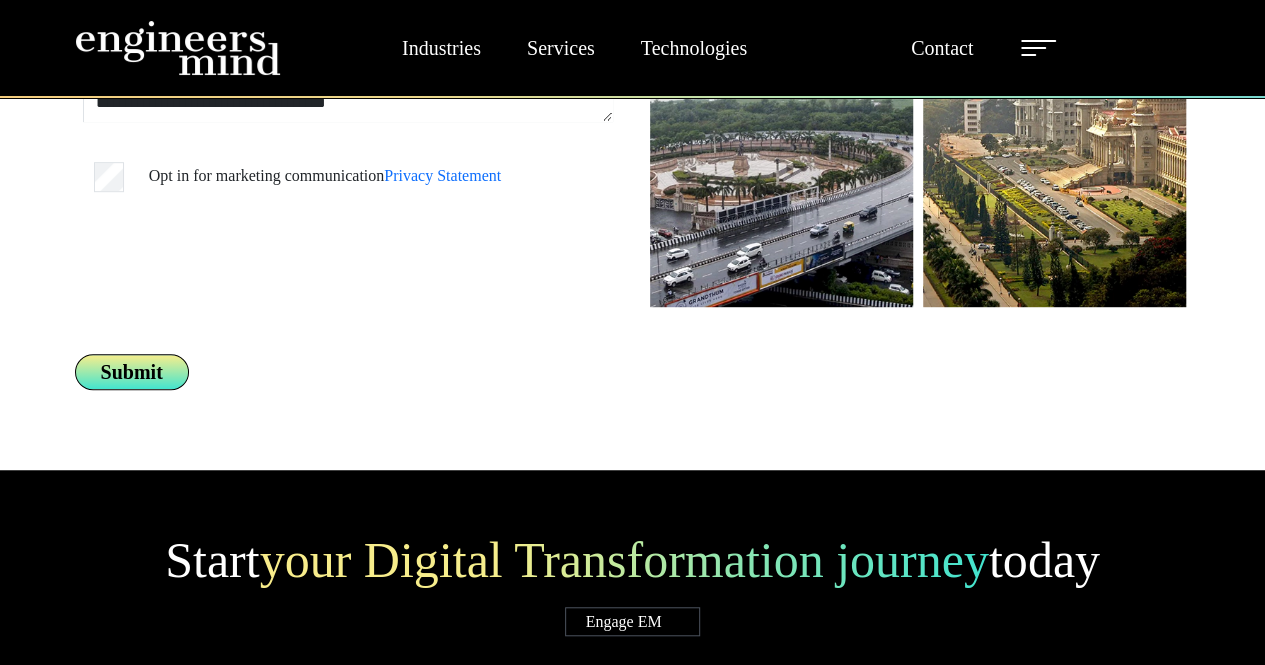 click on "Submit" at bounding box center [132, 372] 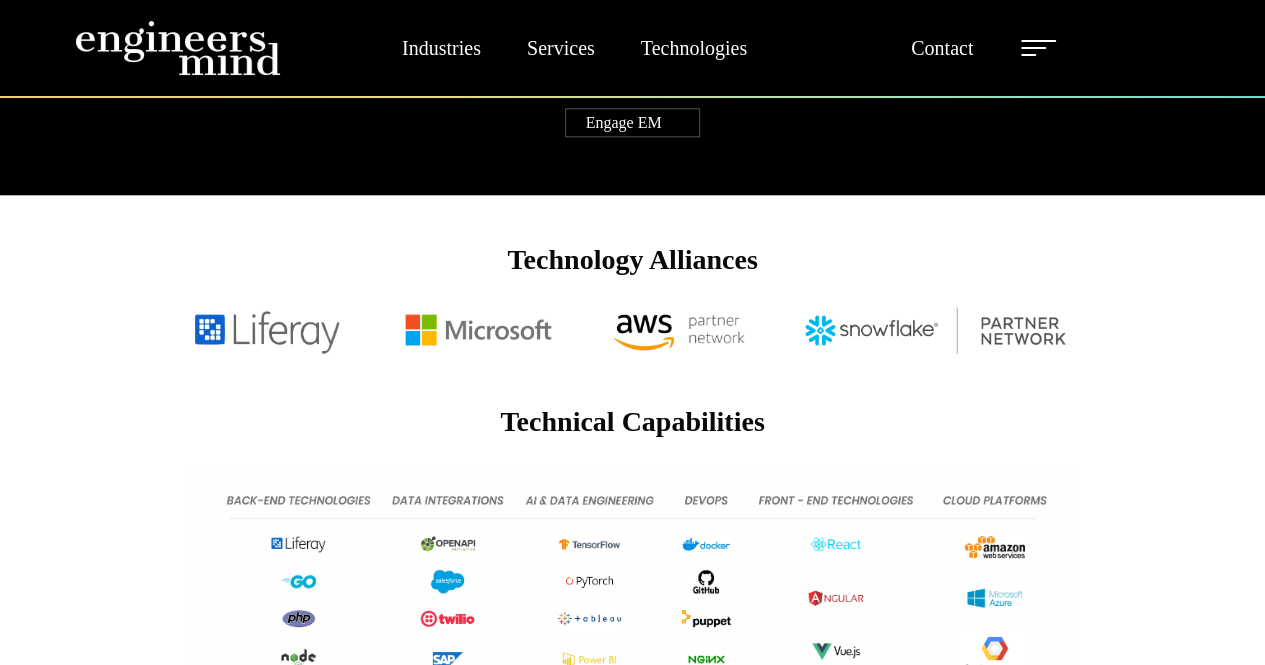 scroll, scrollTop: 1347, scrollLeft: 0, axis: vertical 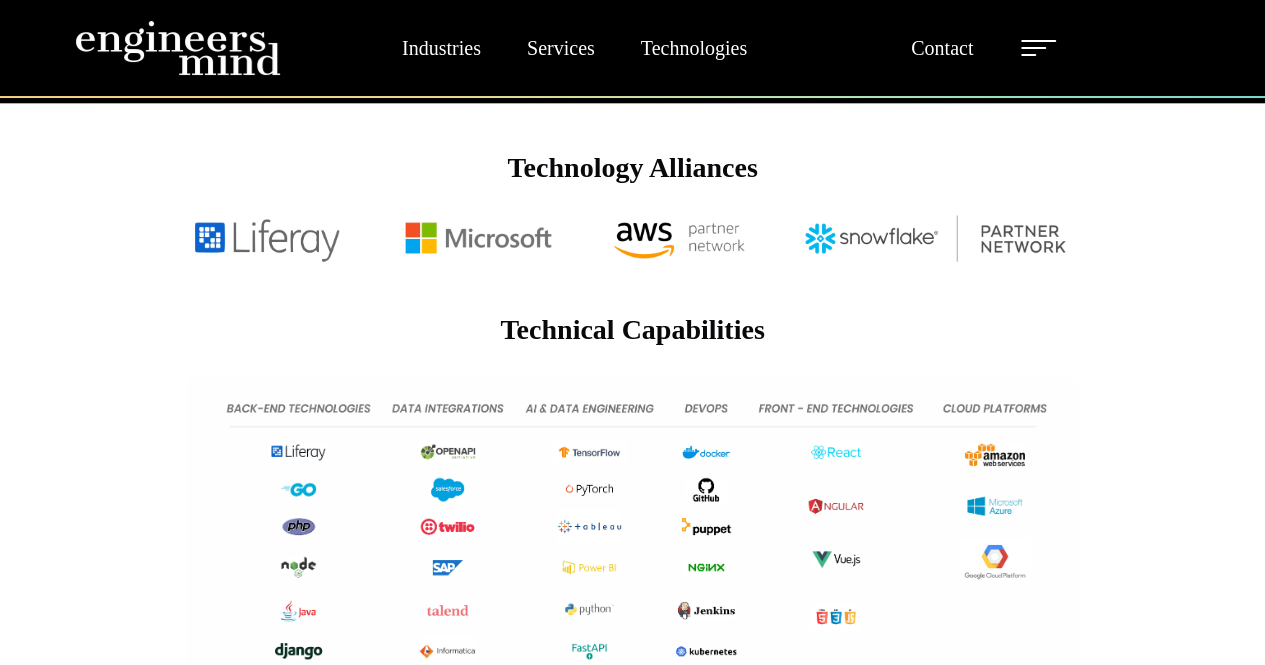 click at bounding box center (1033, 48) 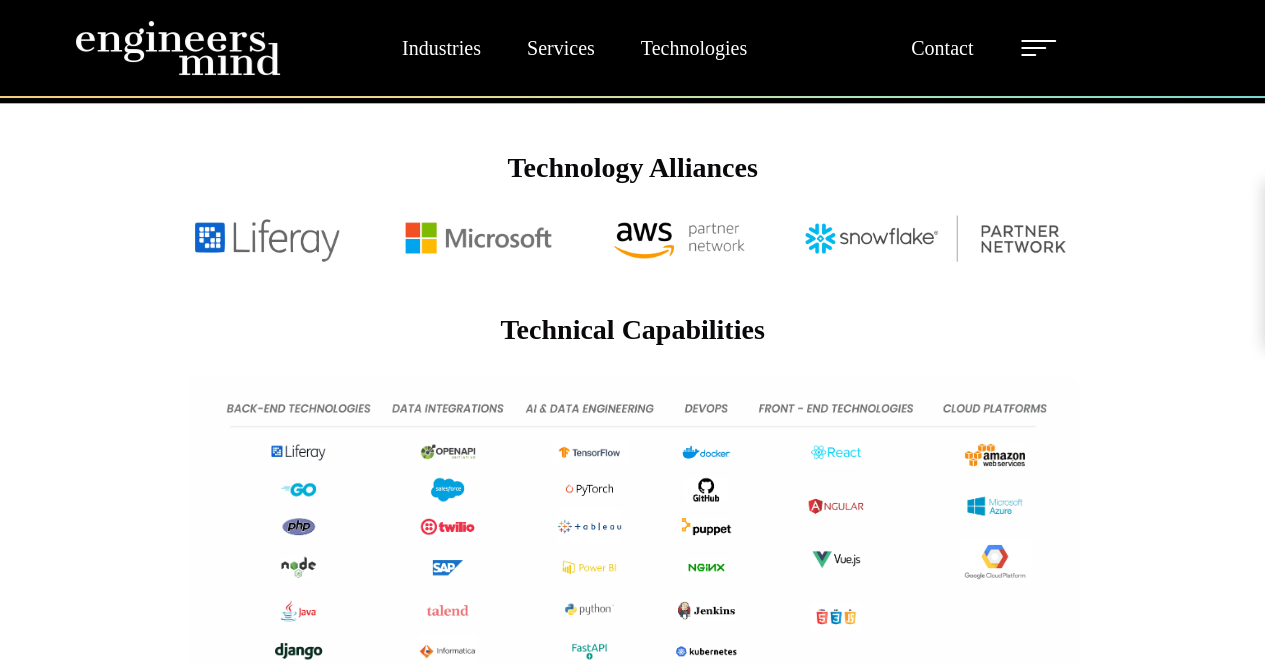 click on "Team" at bounding box center (1461, 208) 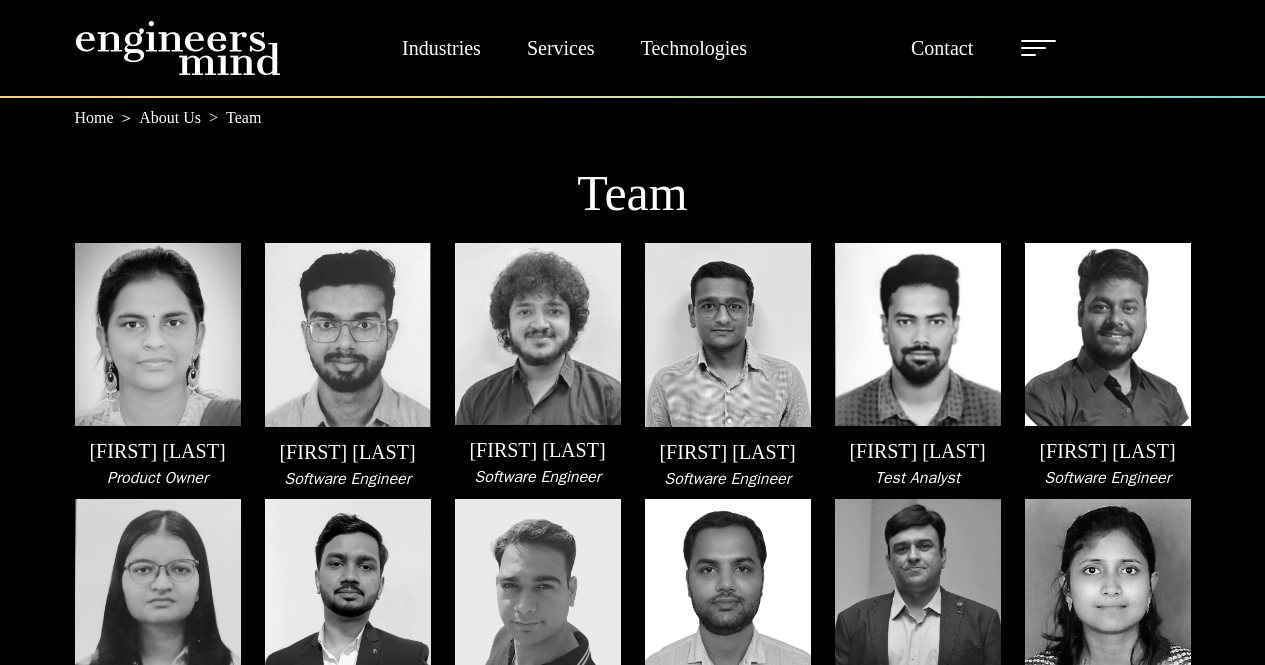 scroll, scrollTop: 0, scrollLeft: 0, axis: both 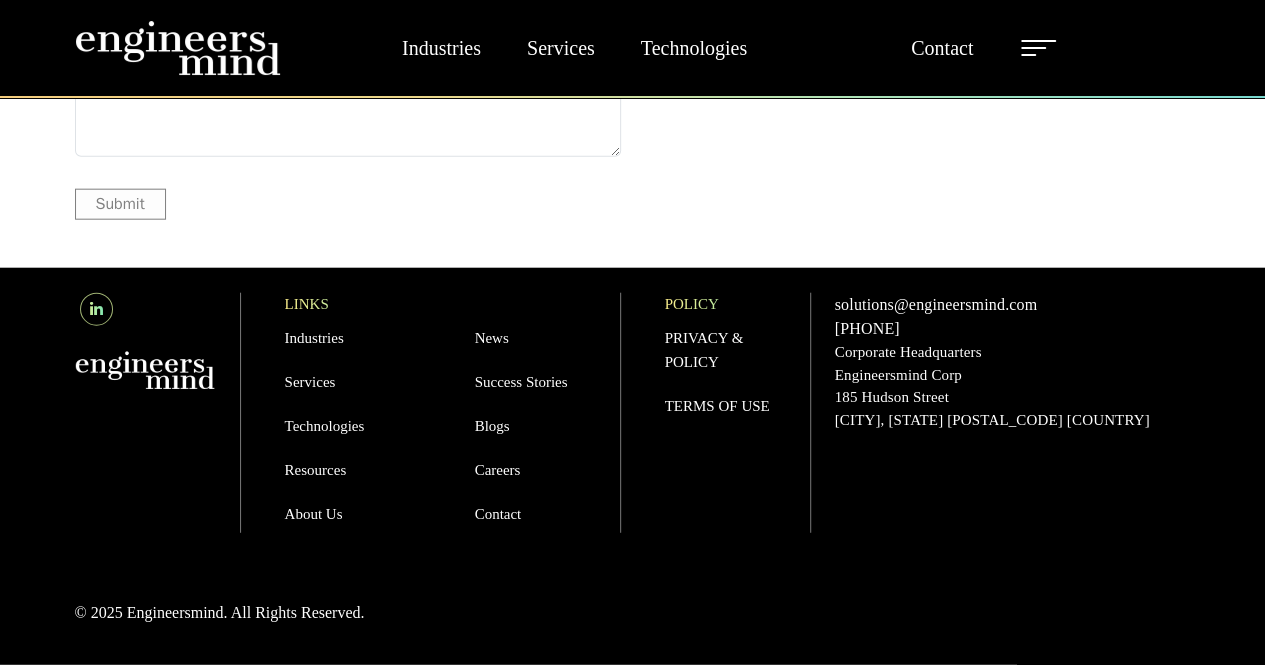click at bounding box center (96, 309) 